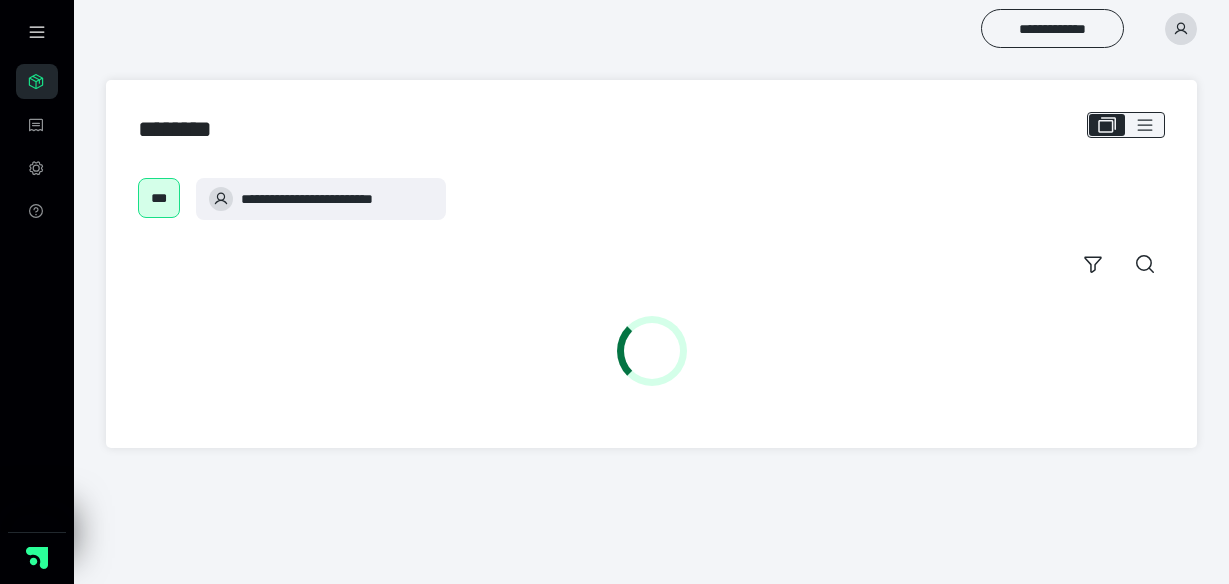scroll, scrollTop: 0, scrollLeft: 0, axis: both 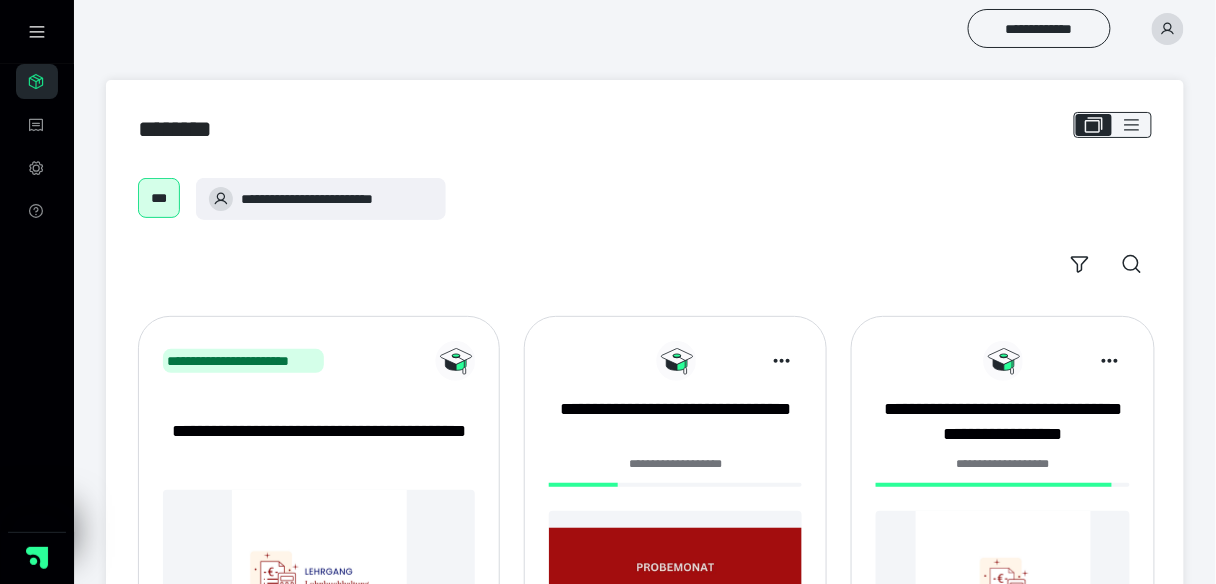 click at bounding box center (1002, 598) 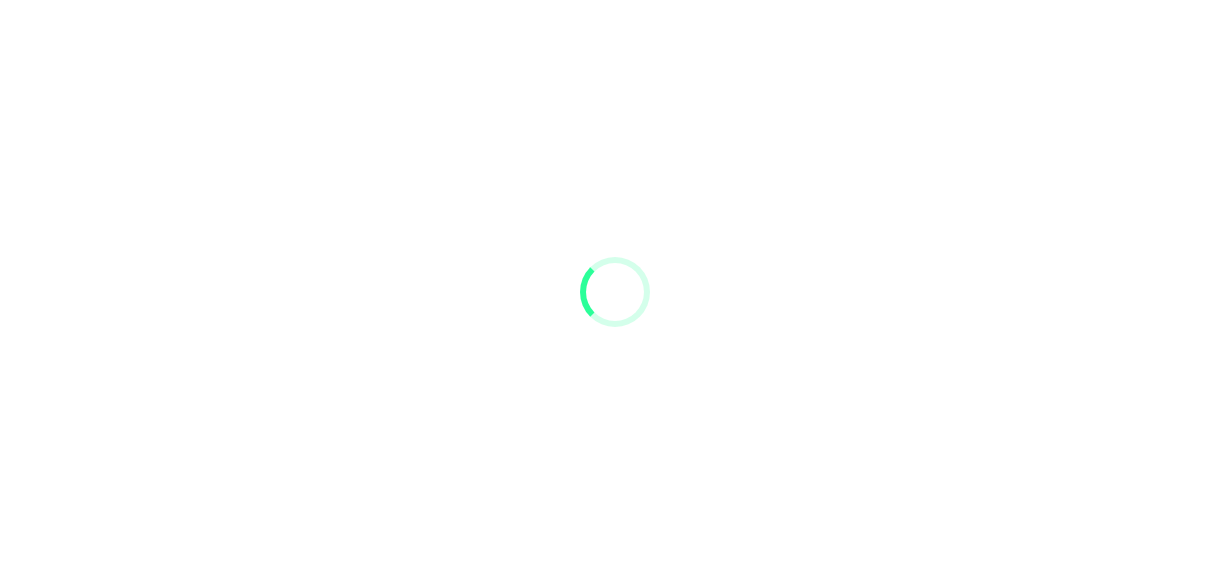 scroll, scrollTop: 0, scrollLeft: 0, axis: both 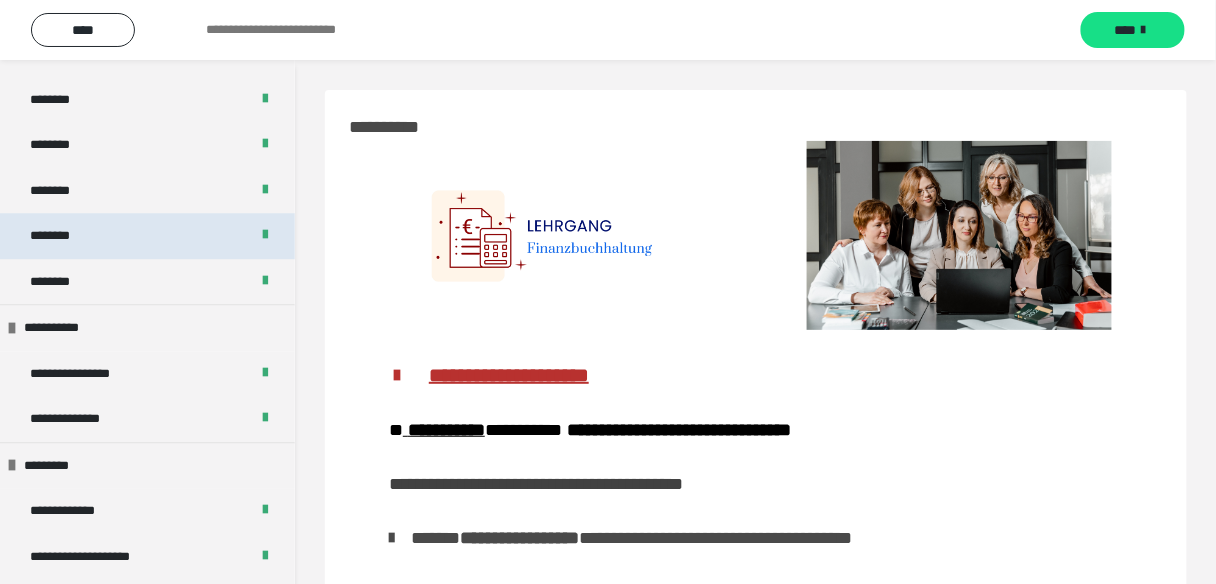 click on "********" at bounding box center [147, 236] 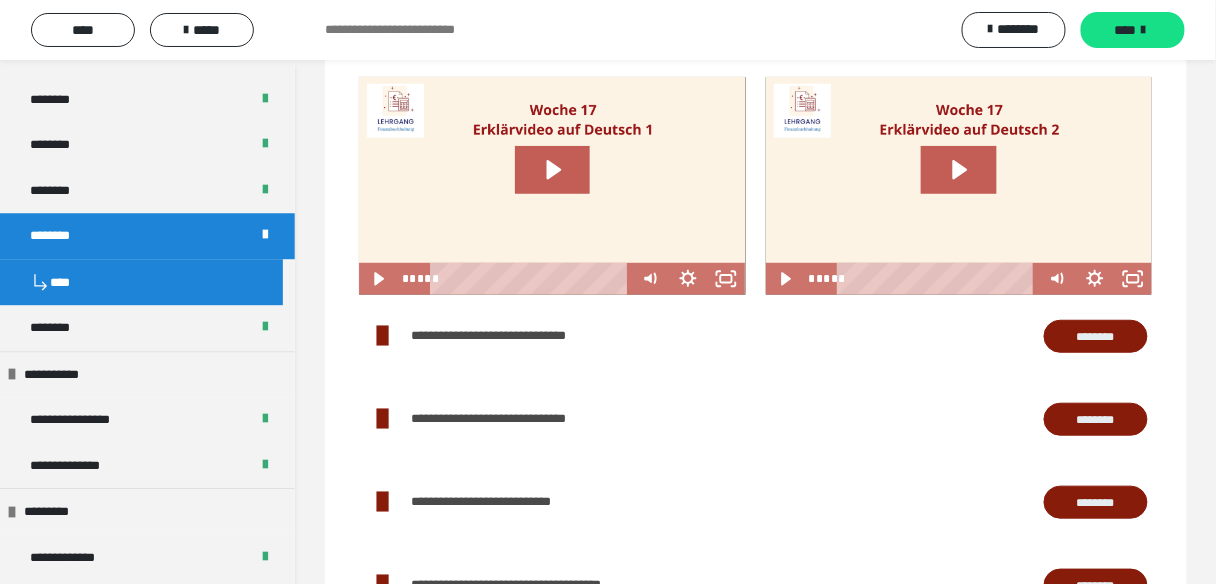 scroll, scrollTop: 2080, scrollLeft: 0, axis: vertical 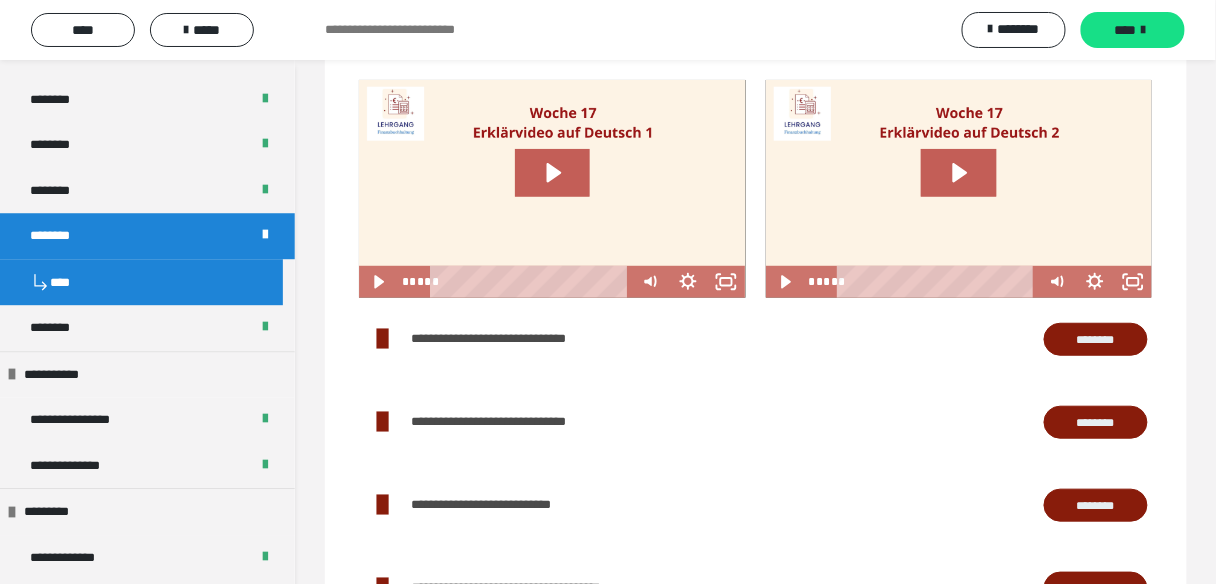 click on "********" at bounding box center (1096, 339) 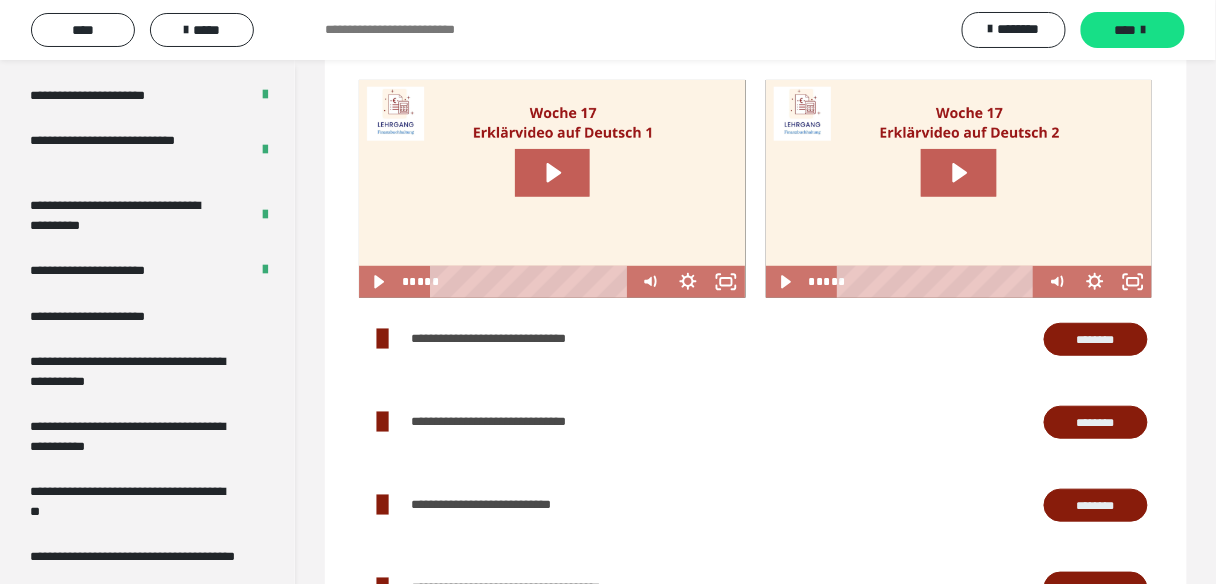 scroll, scrollTop: 4129, scrollLeft: 0, axis: vertical 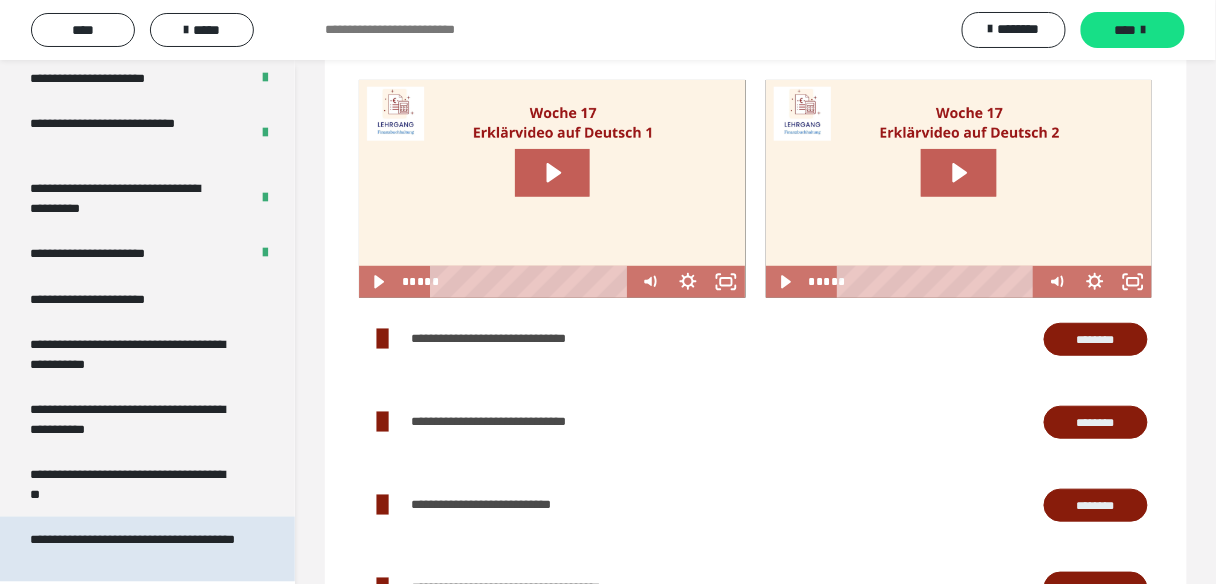 click on "**********" at bounding box center (133, 549) 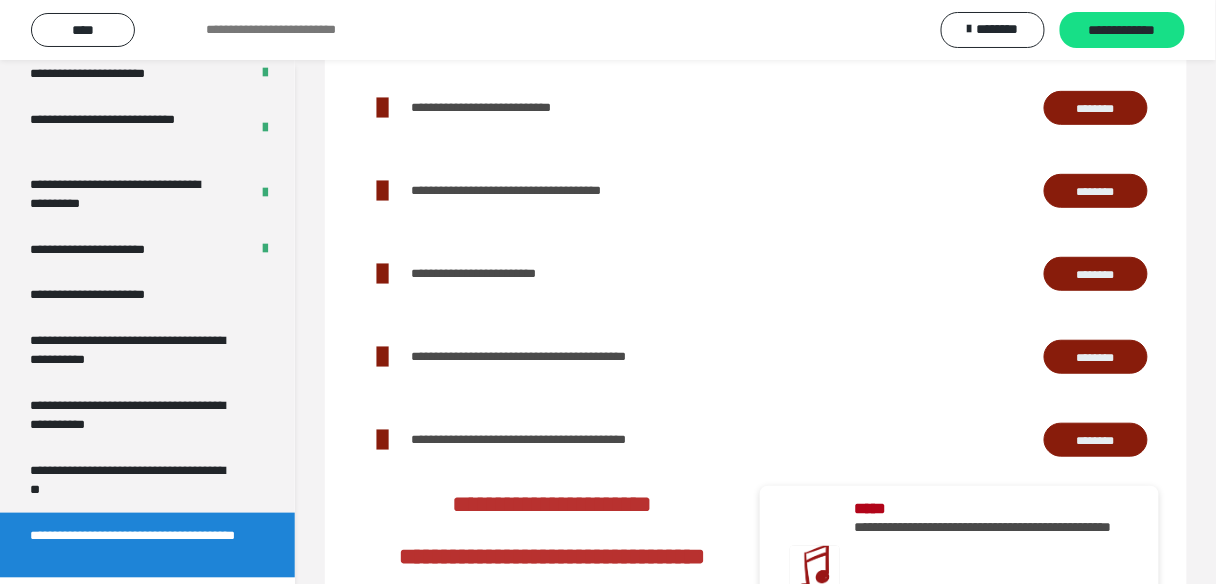 scroll, scrollTop: 1683, scrollLeft: 0, axis: vertical 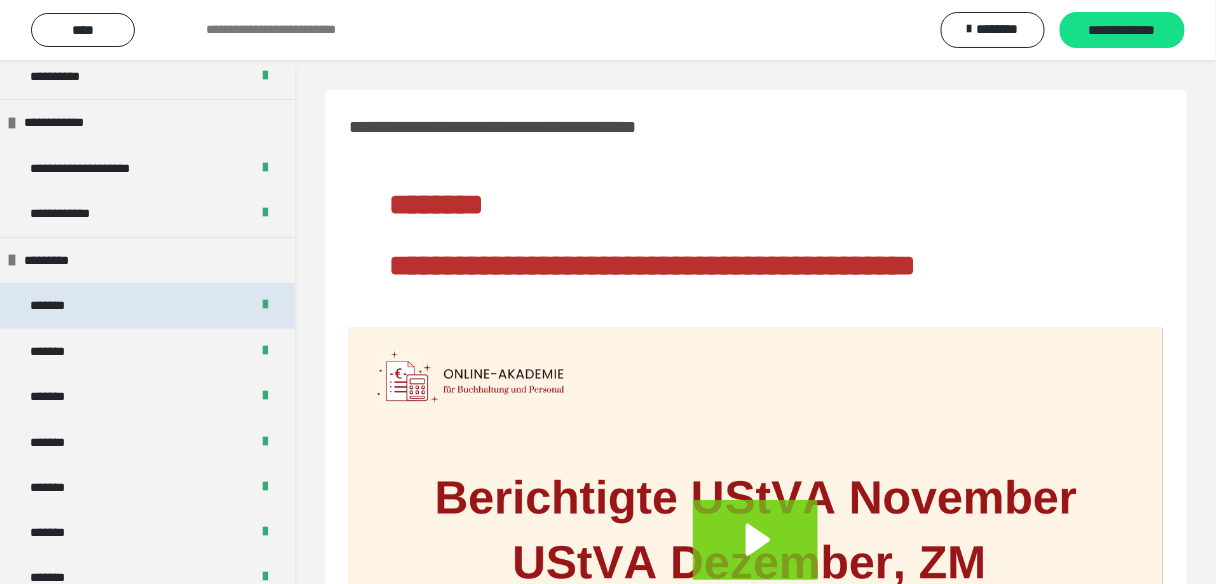 click on "*******" at bounding box center [147, 306] 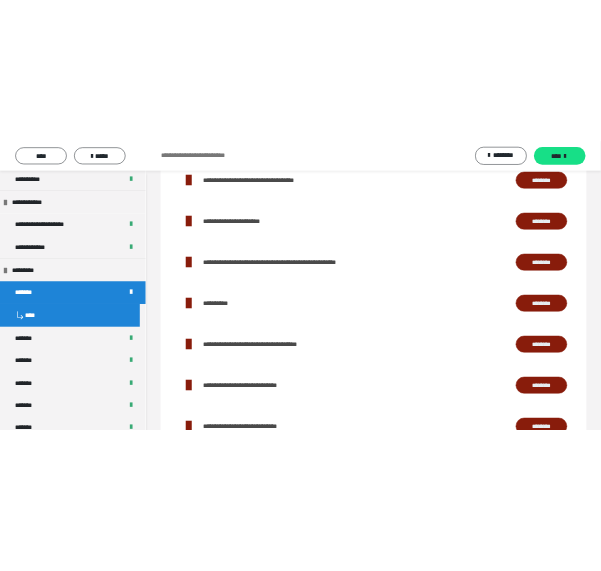 scroll, scrollTop: 2720, scrollLeft: 0, axis: vertical 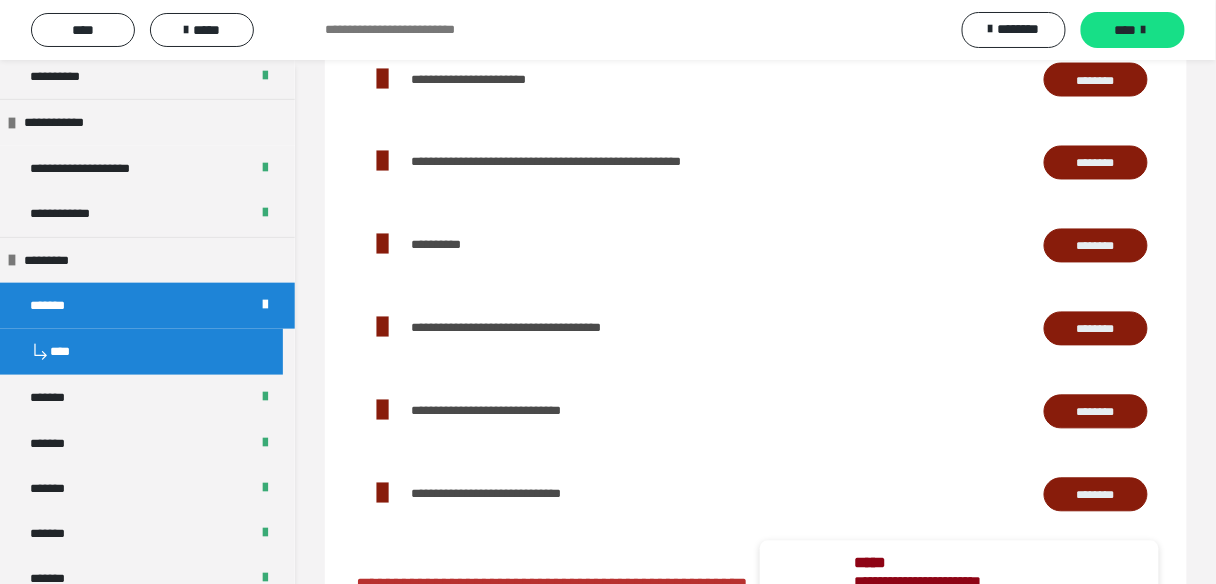 click on "********" at bounding box center (1096, 411) 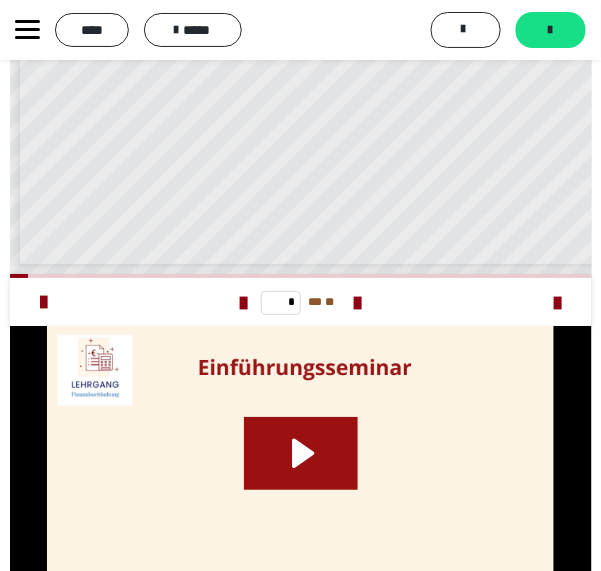scroll, scrollTop: 4800, scrollLeft: 0, axis: vertical 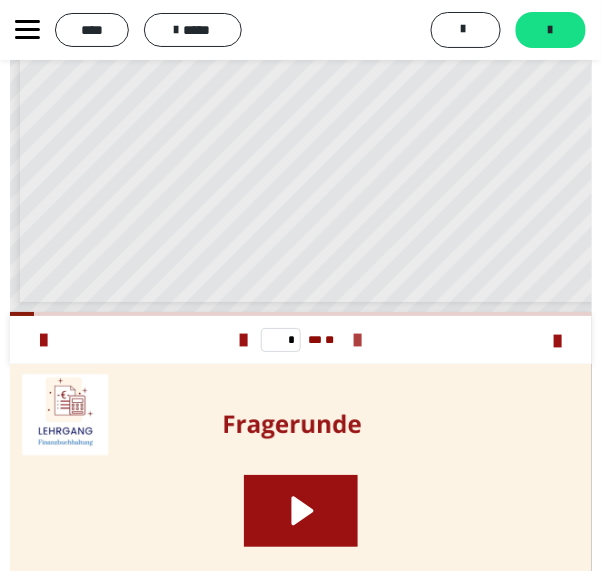 click at bounding box center [358, 340] 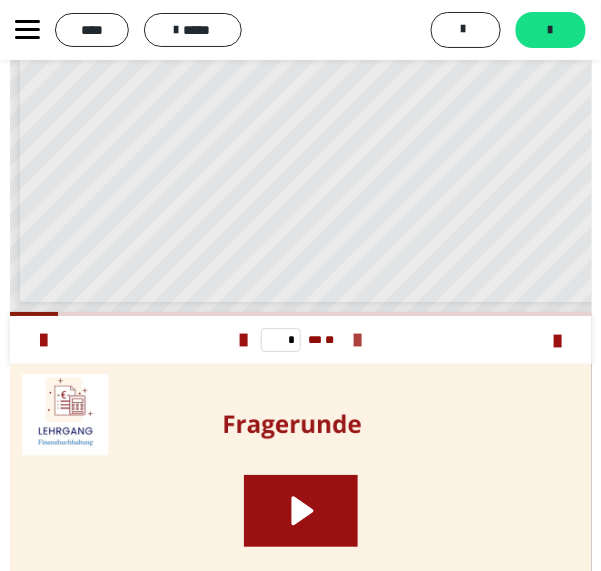 click at bounding box center (358, 340) 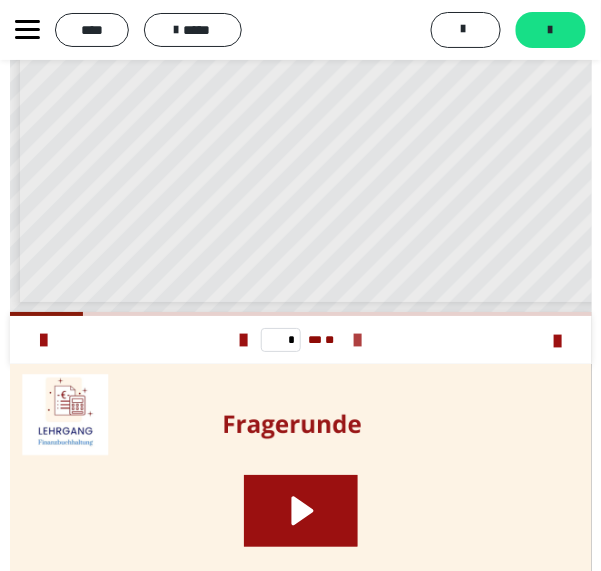 click at bounding box center (358, 340) 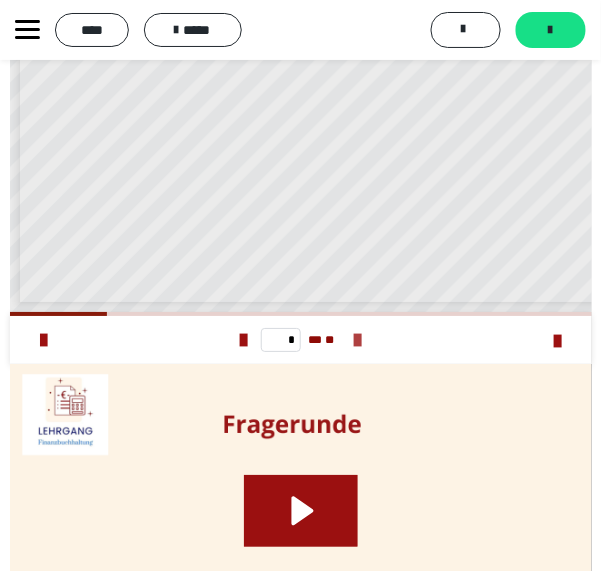 click at bounding box center (358, 340) 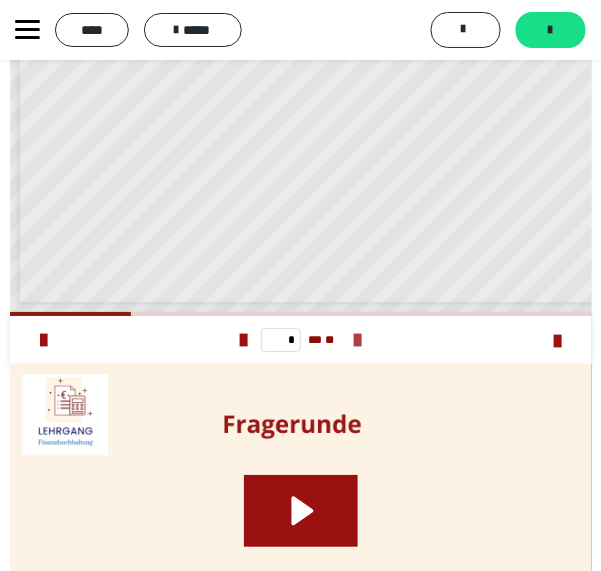 click at bounding box center [358, 340] 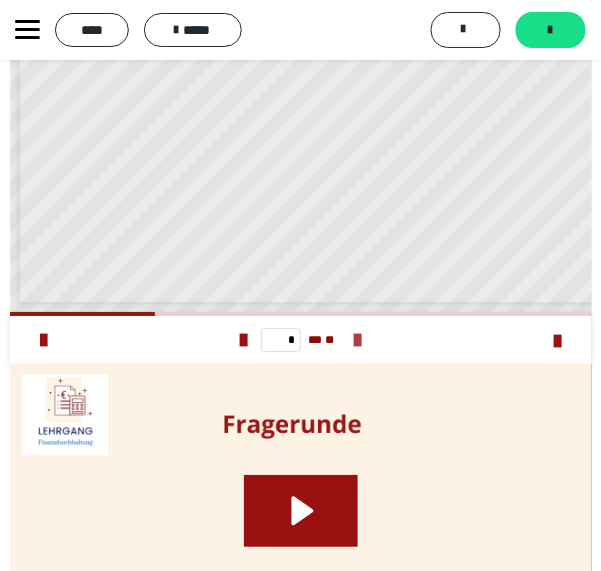 click at bounding box center (358, 340) 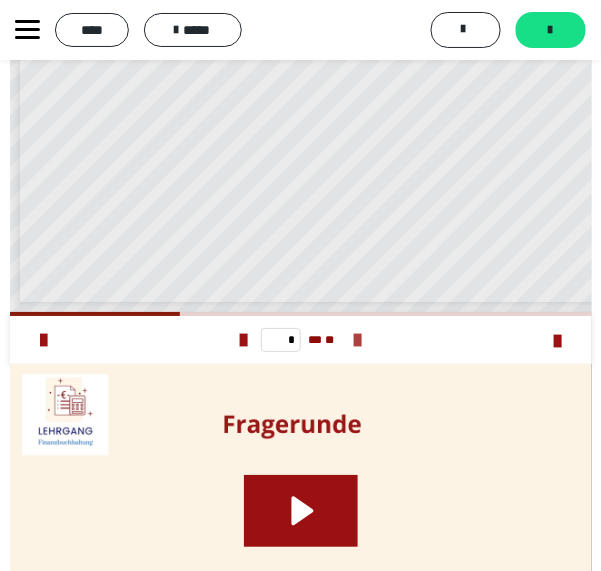 click at bounding box center (358, 340) 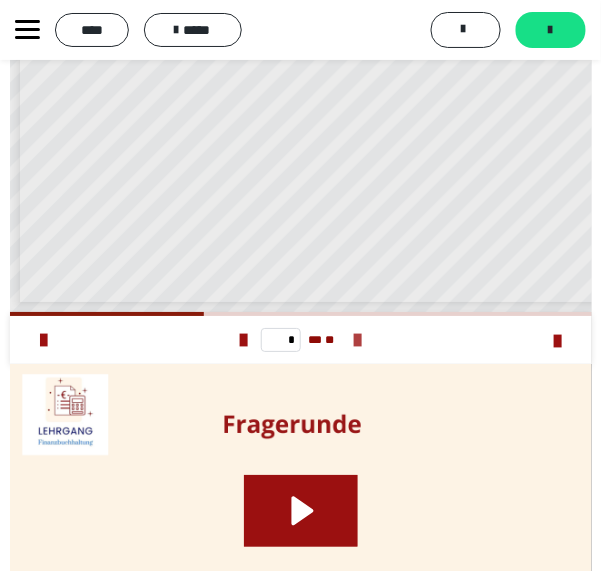 click at bounding box center (358, 340) 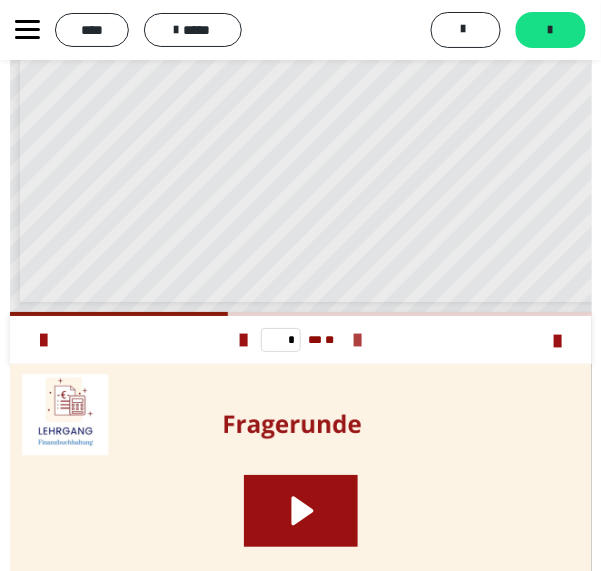 click at bounding box center [358, 340] 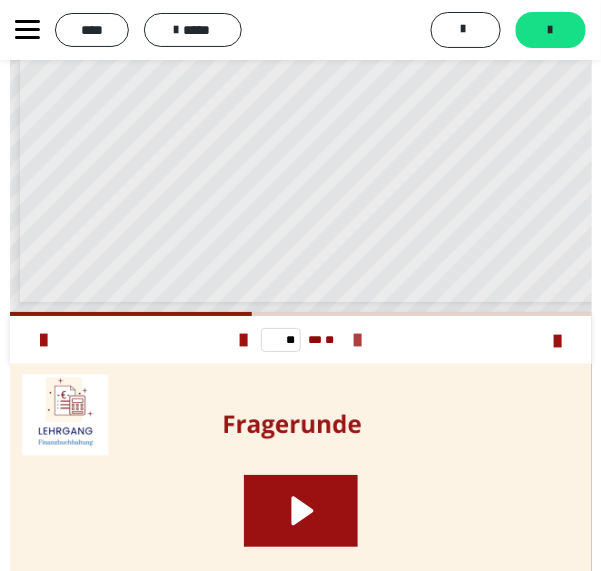 click at bounding box center (358, 340) 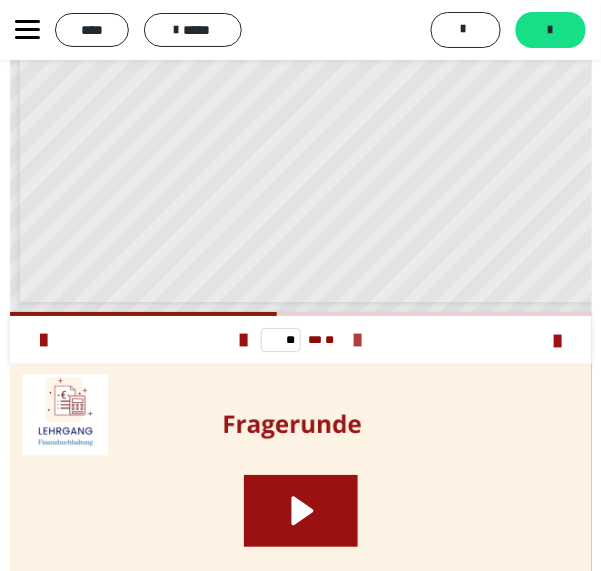 click at bounding box center (358, 340) 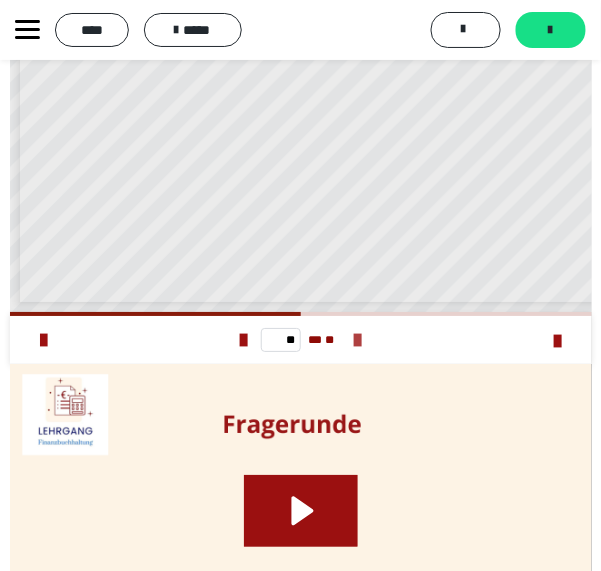 click at bounding box center (358, 340) 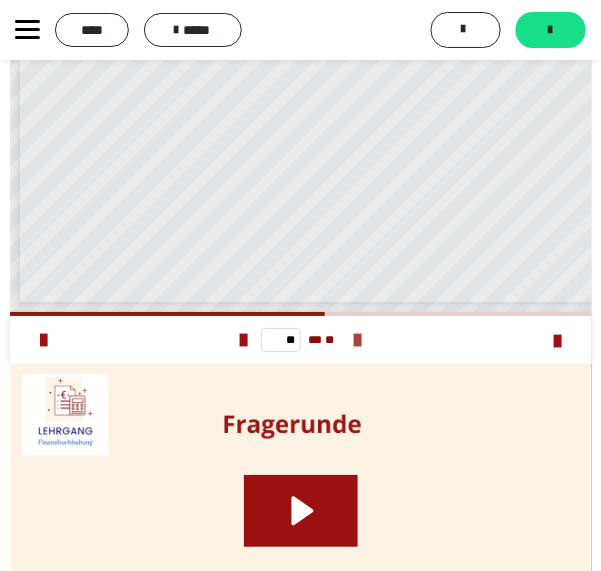 click at bounding box center [358, 340] 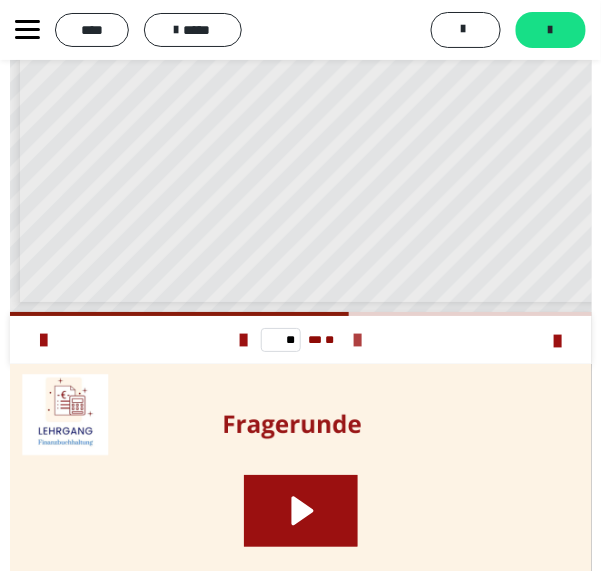 click at bounding box center (358, 340) 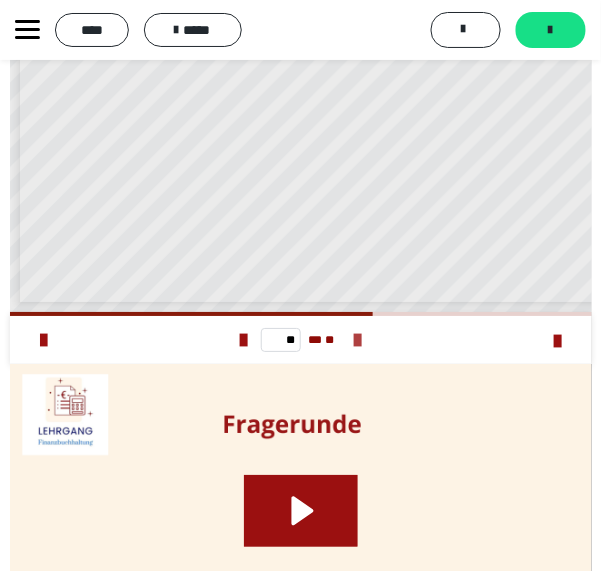 click at bounding box center [358, 340] 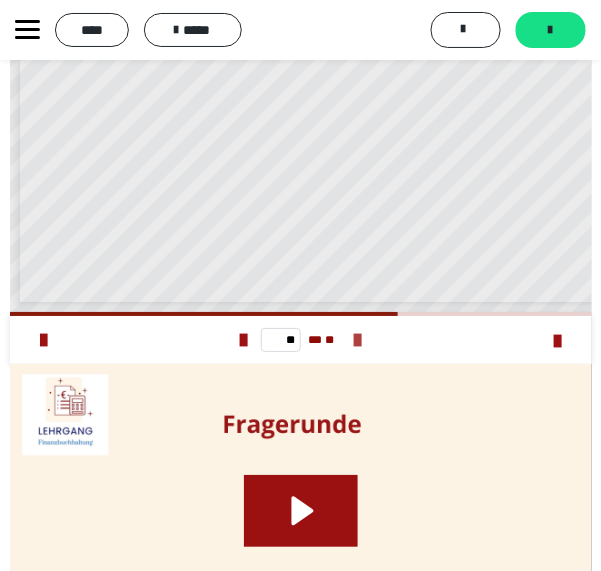 click at bounding box center (358, 340) 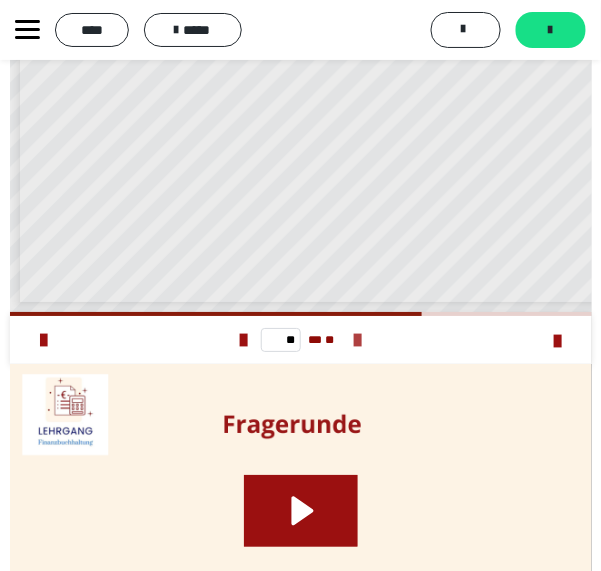 click at bounding box center (358, 340) 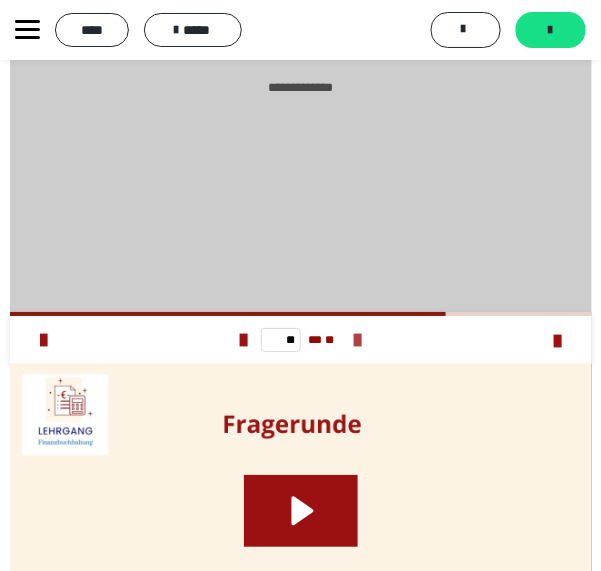 click at bounding box center (358, 340) 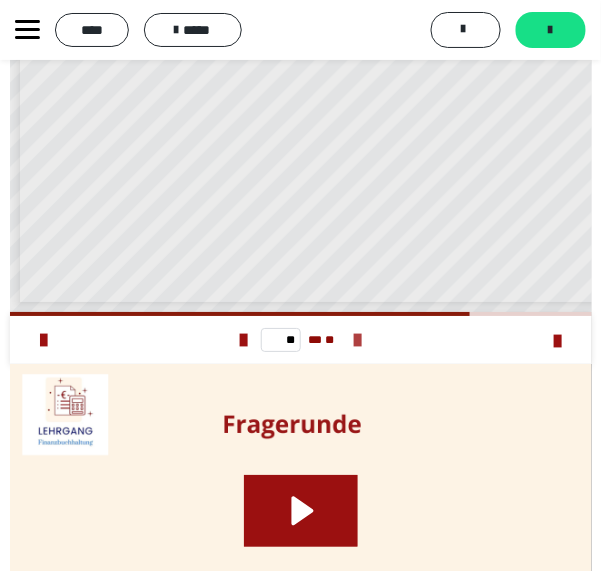 click at bounding box center [358, 340] 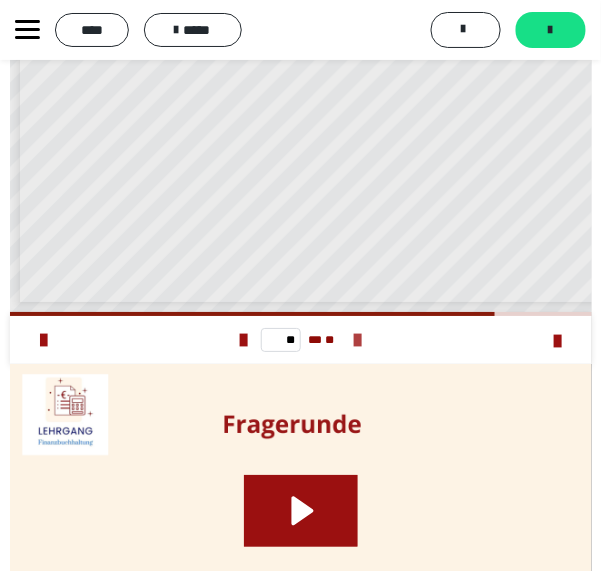 click at bounding box center [358, 340] 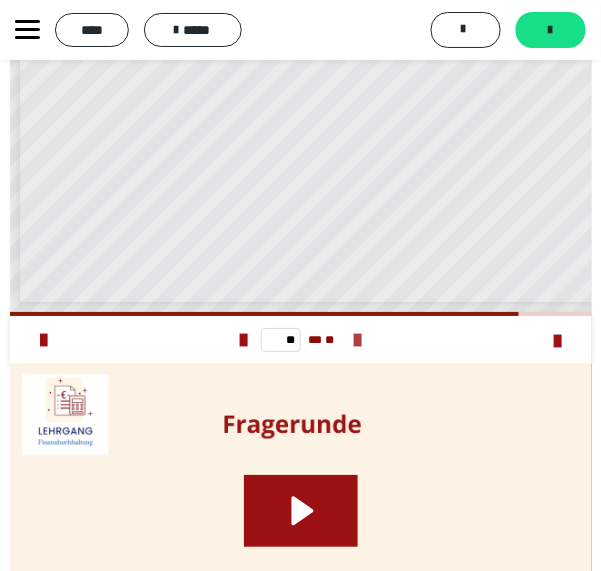 click at bounding box center [358, 340] 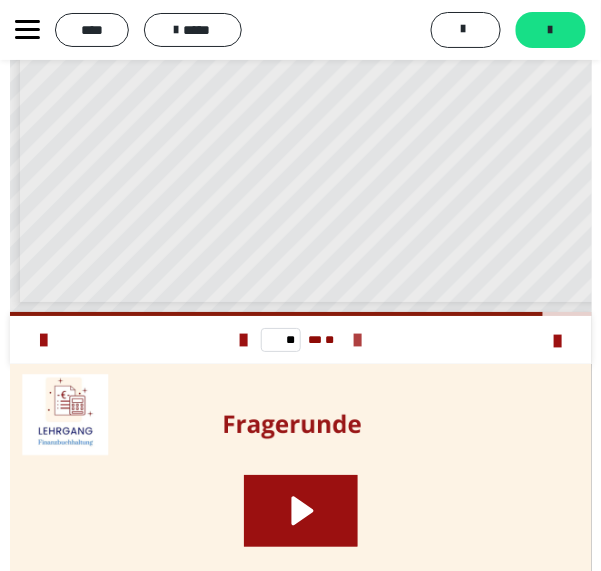 click at bounding box center [358, 340] 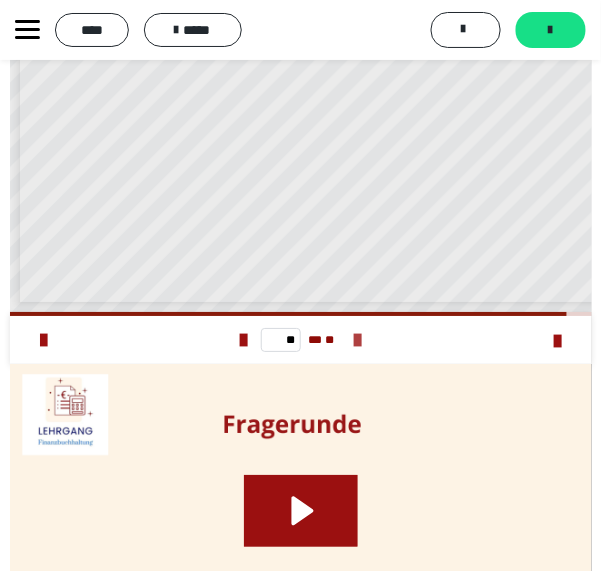 click at bounding box center (358, 340) 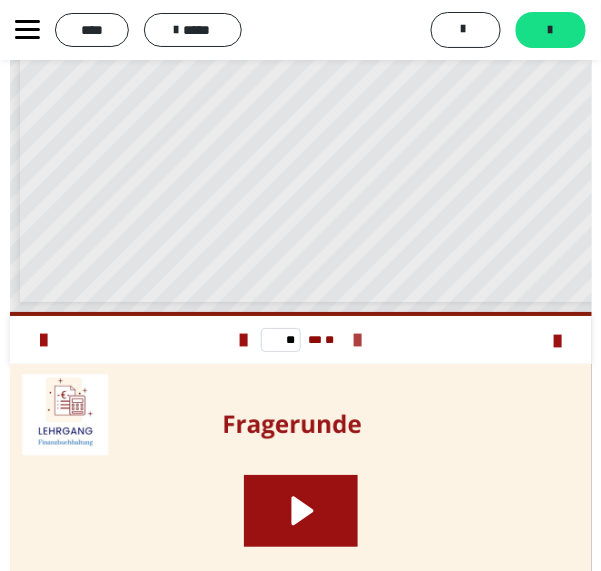 click on "** ** **" at bounding box center [301, 340] 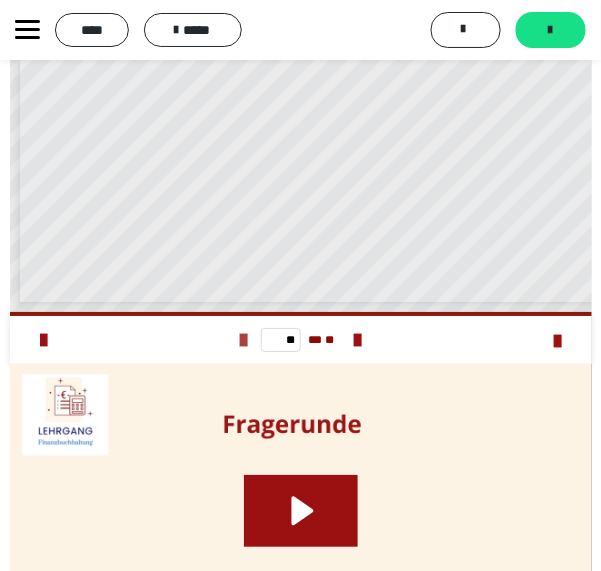 click at bounding box center [243, 340] 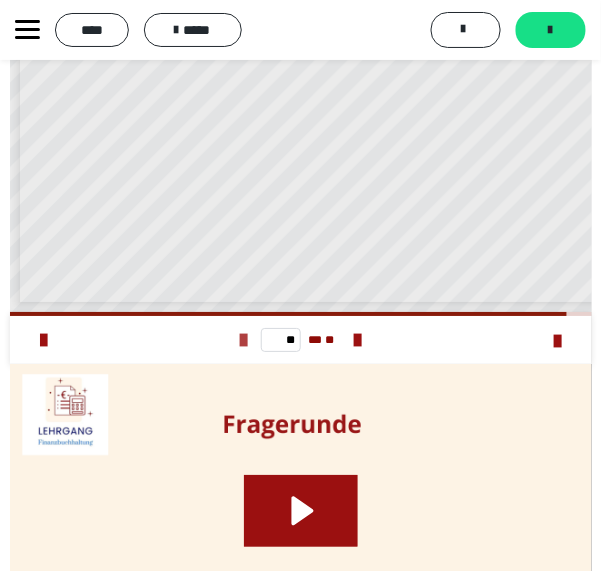 click at bounding box center (243, 340) 